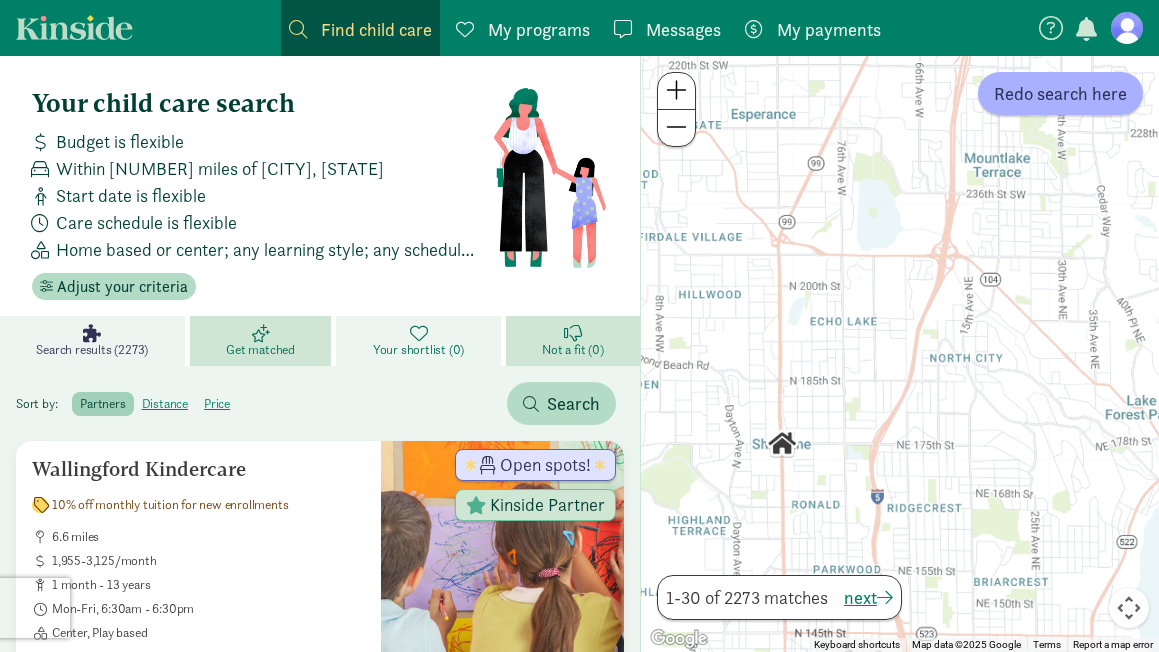 scroll, scrollTop: 0, scrollLeft: 0, axis: both 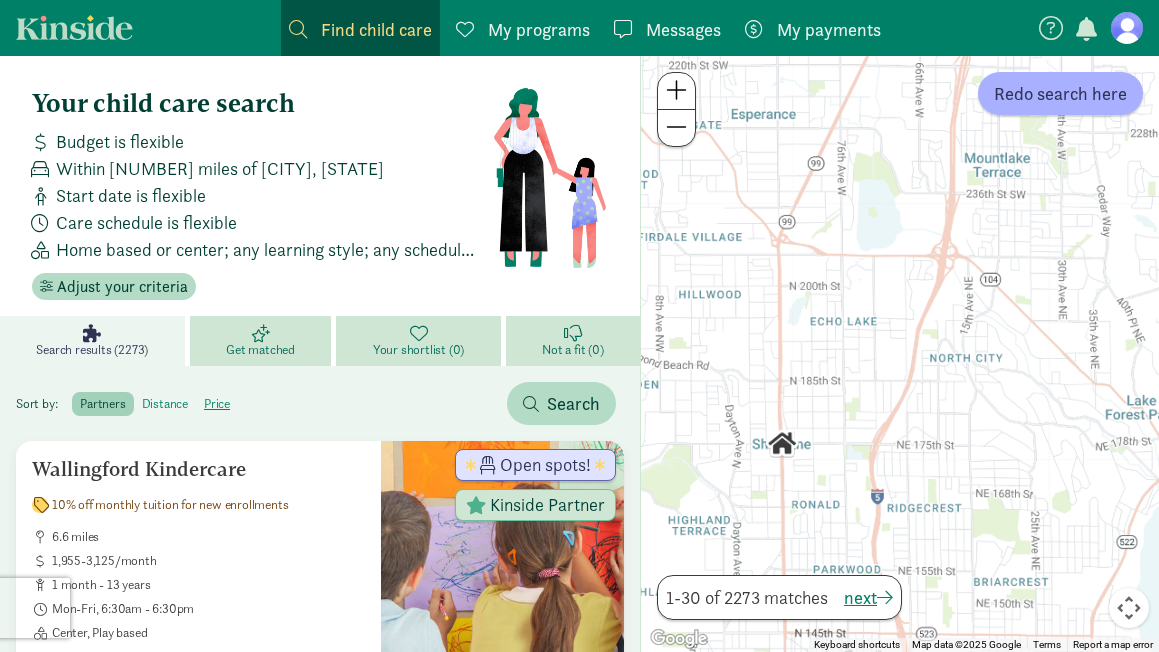 click on "distance" 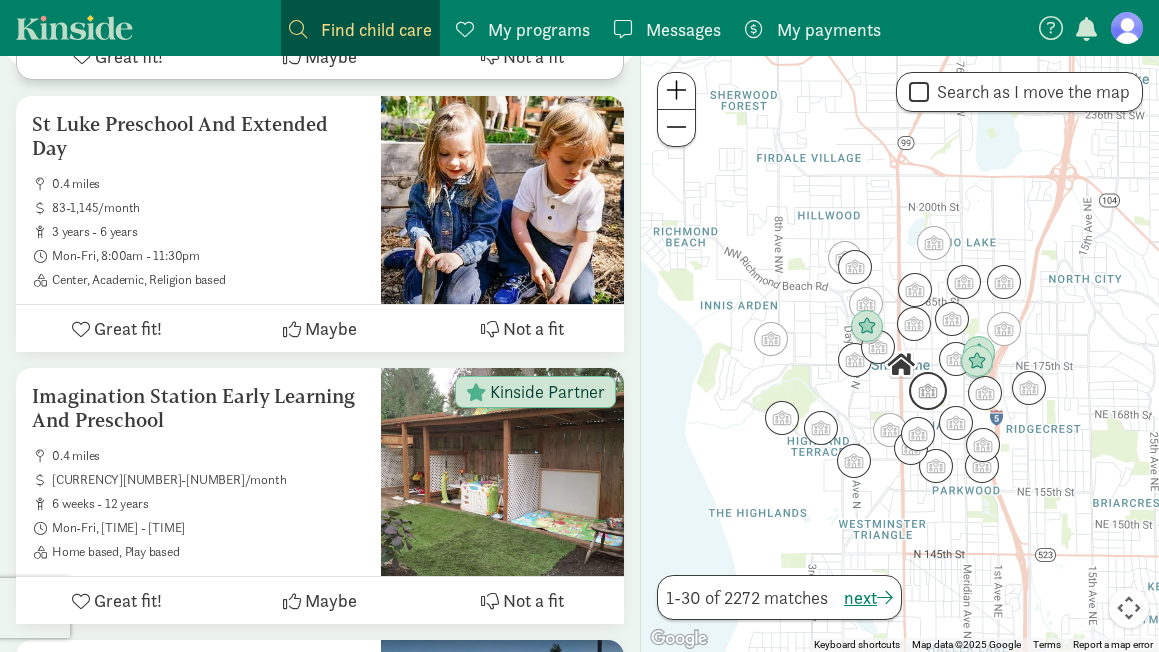 scroll, scrollTop: 1154, scrollLeft: 0, axis: vertical 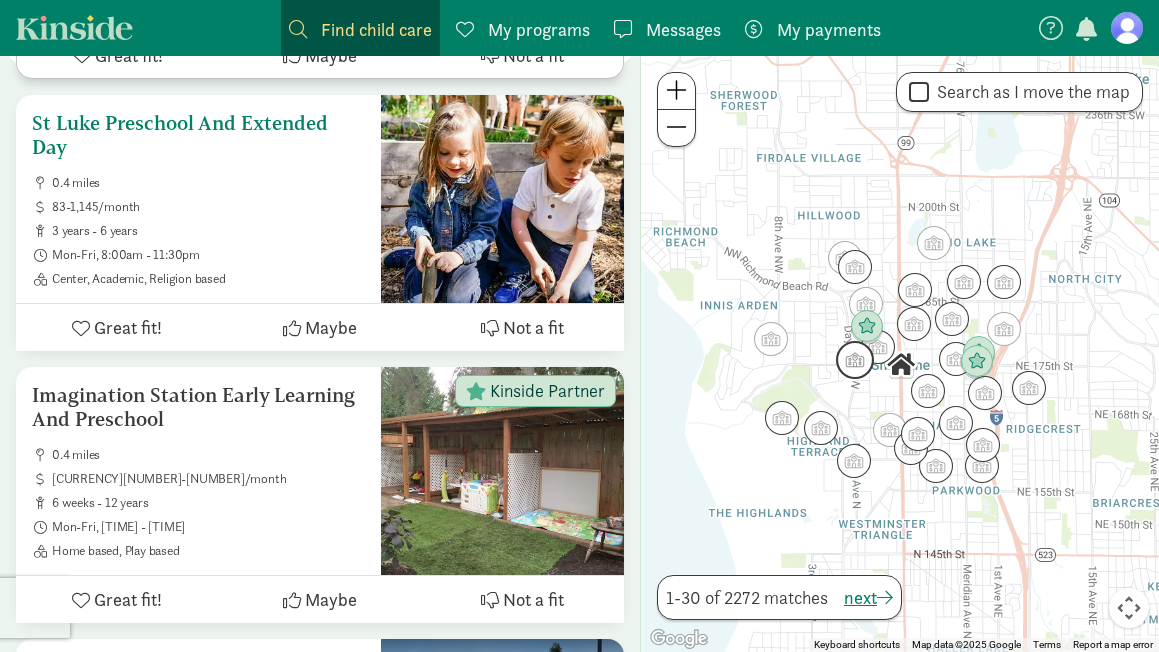 click on "St Luke Preschool And Extended Day" at bounding box center (198, 135) 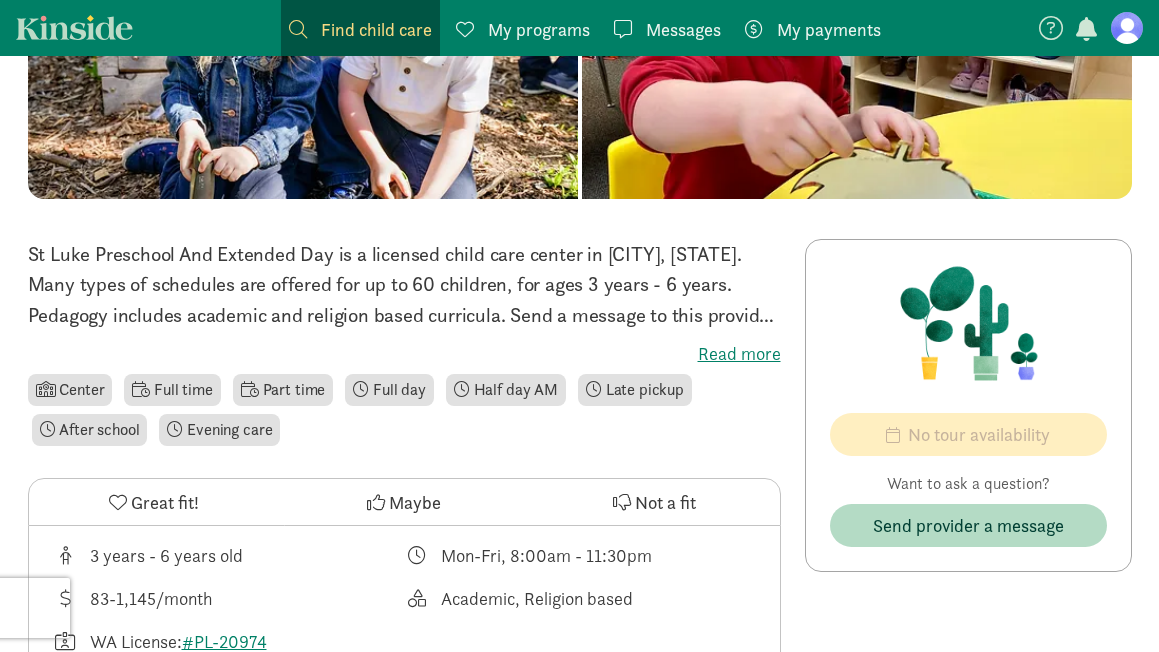 scroll, scrollTop: 286, scrollLeft: 0, axis: vertical 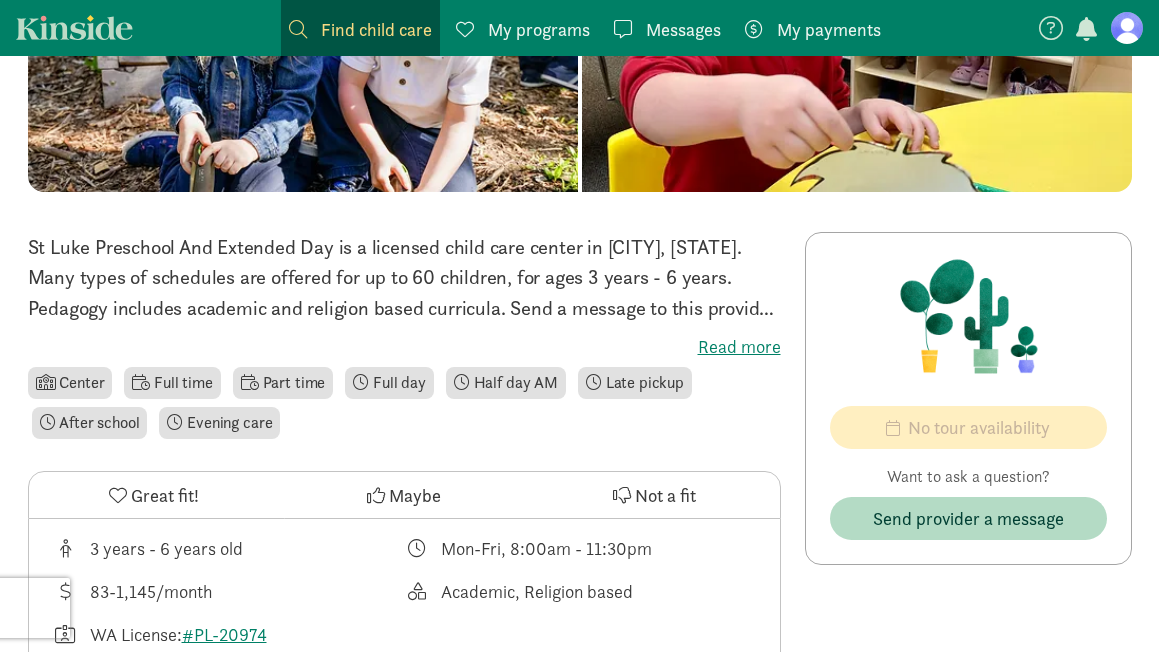 click on "Read more" at bounding box center [404, 347] 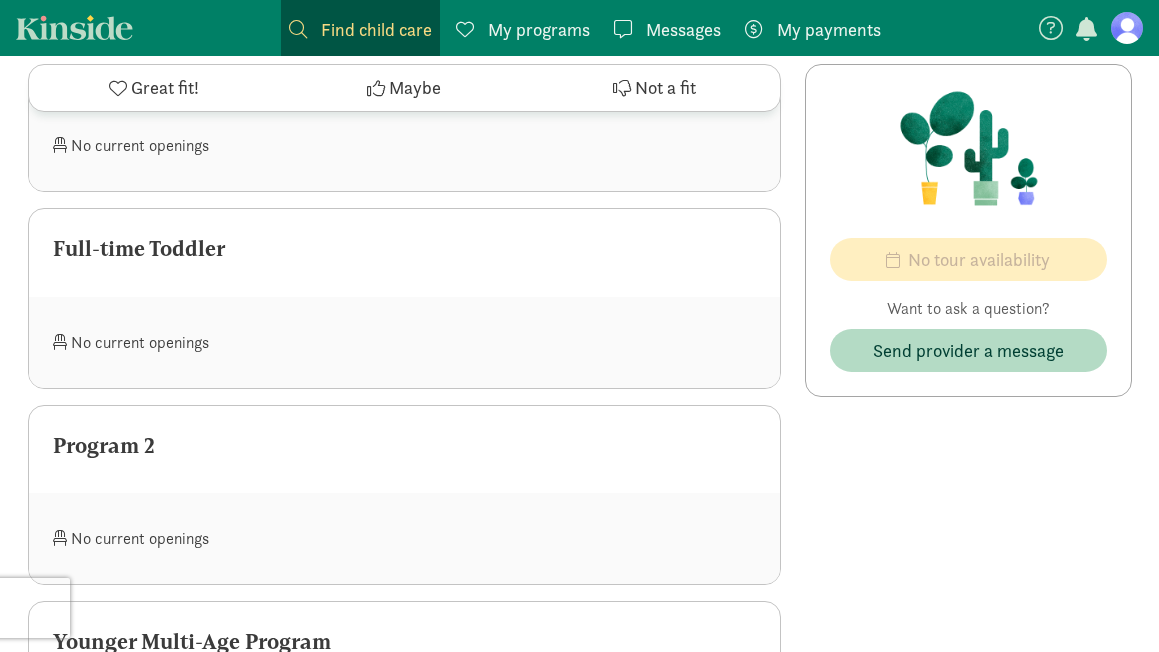 scroll, scrollTop: 1762, scrollLeft: 0, axis: vertical 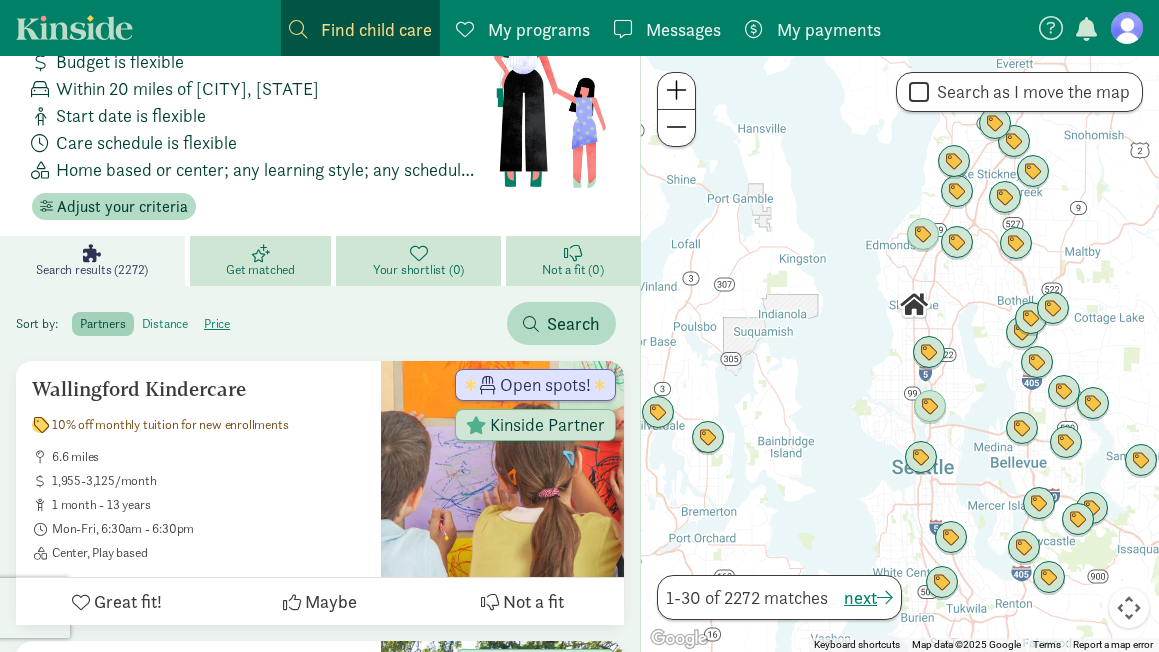click on "distance" 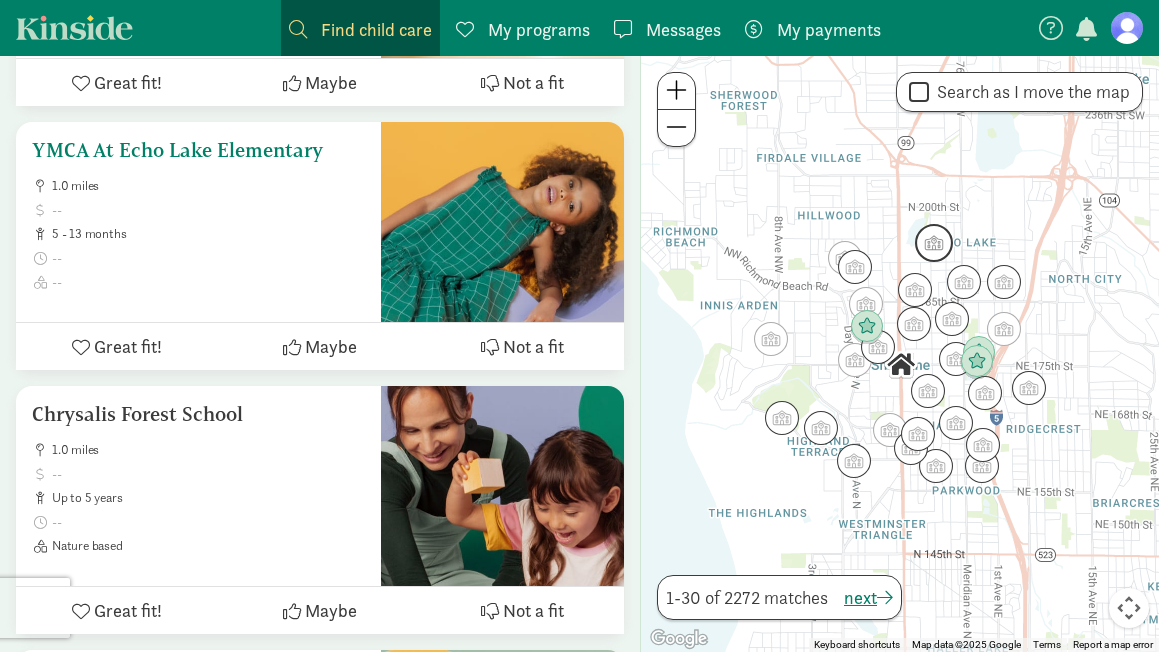 scroll, scrollTop: 6729, scrollLeft: 0, axis: vertical 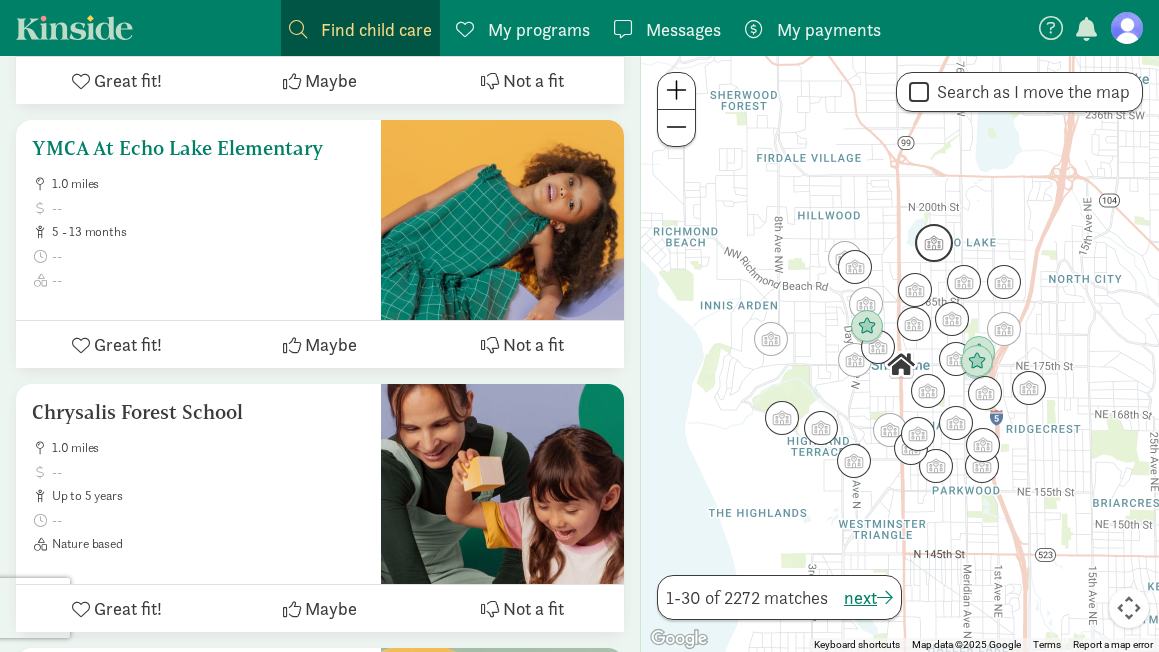 click on "YMCA At Echo Lake Elementary" at bounding box center (198, 148) 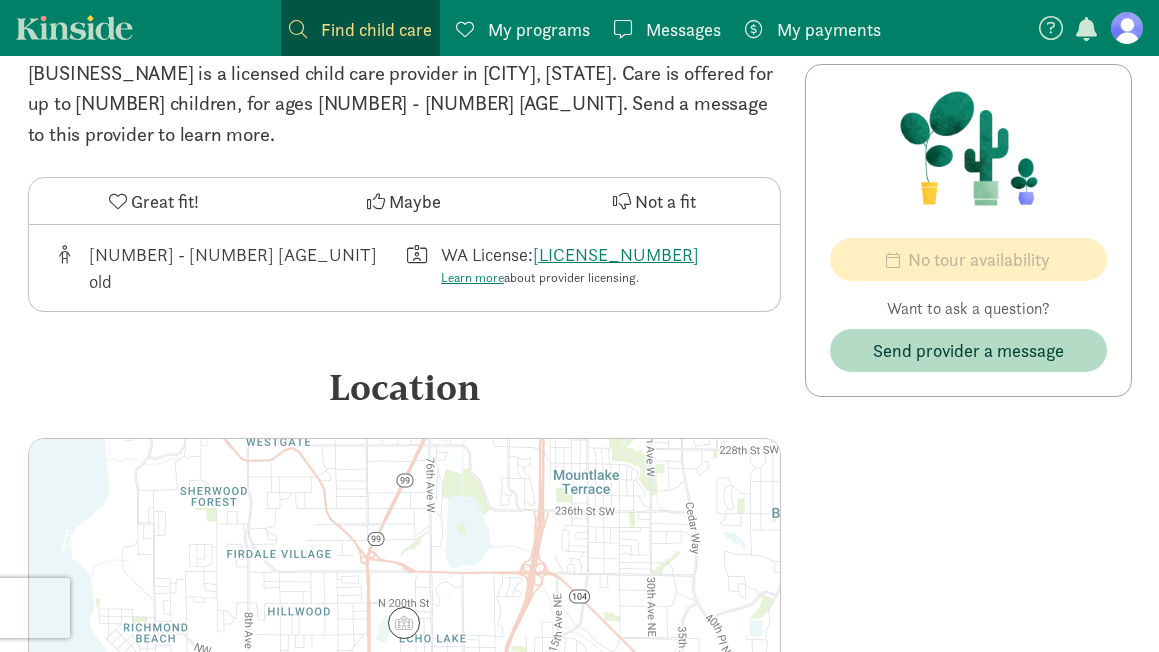 scroll, scrollTop: 399, scrollLeft: 0, axis: vertical 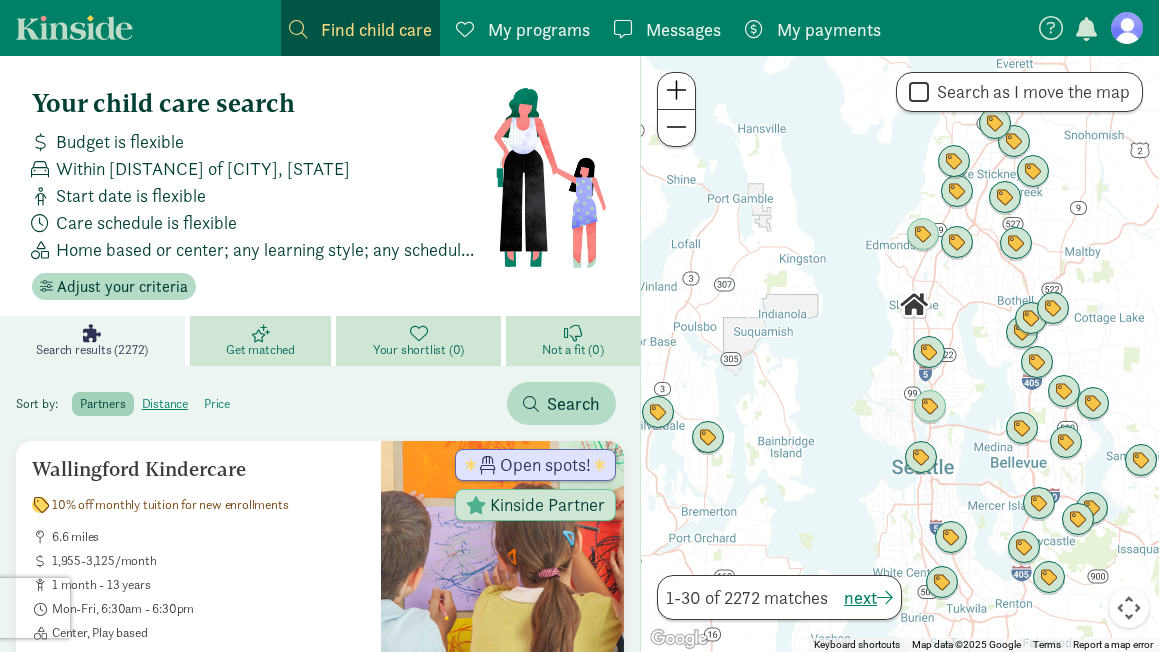 click on "price" 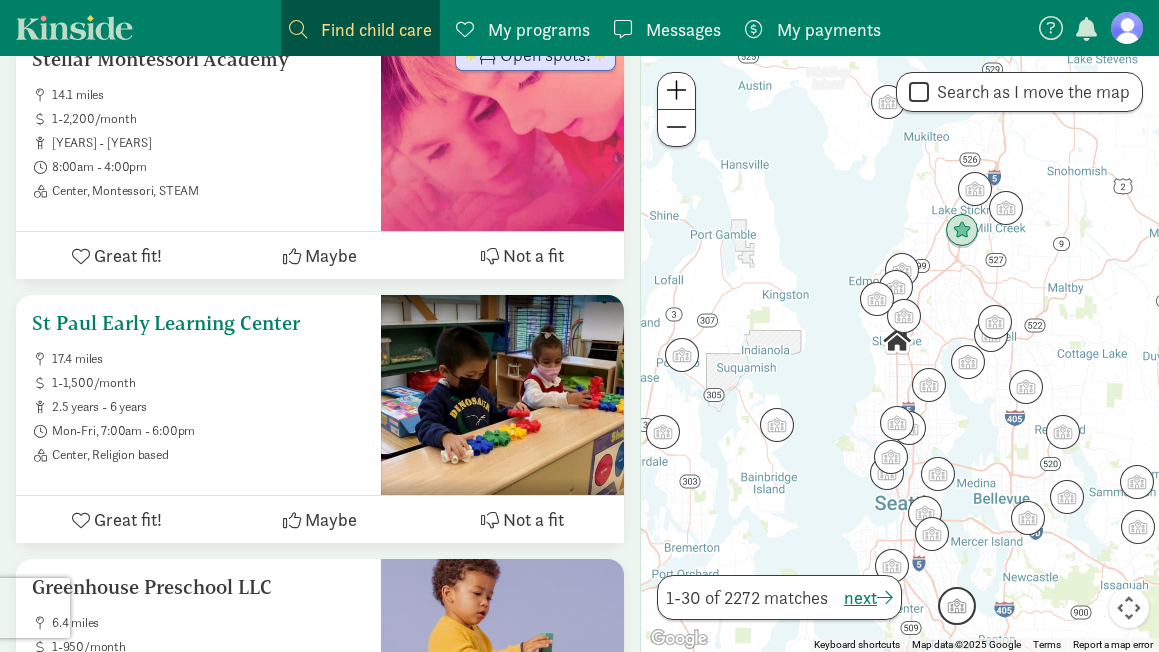 scroll, scrollTop: 3898, scrollLeft: 0, axis: vertical 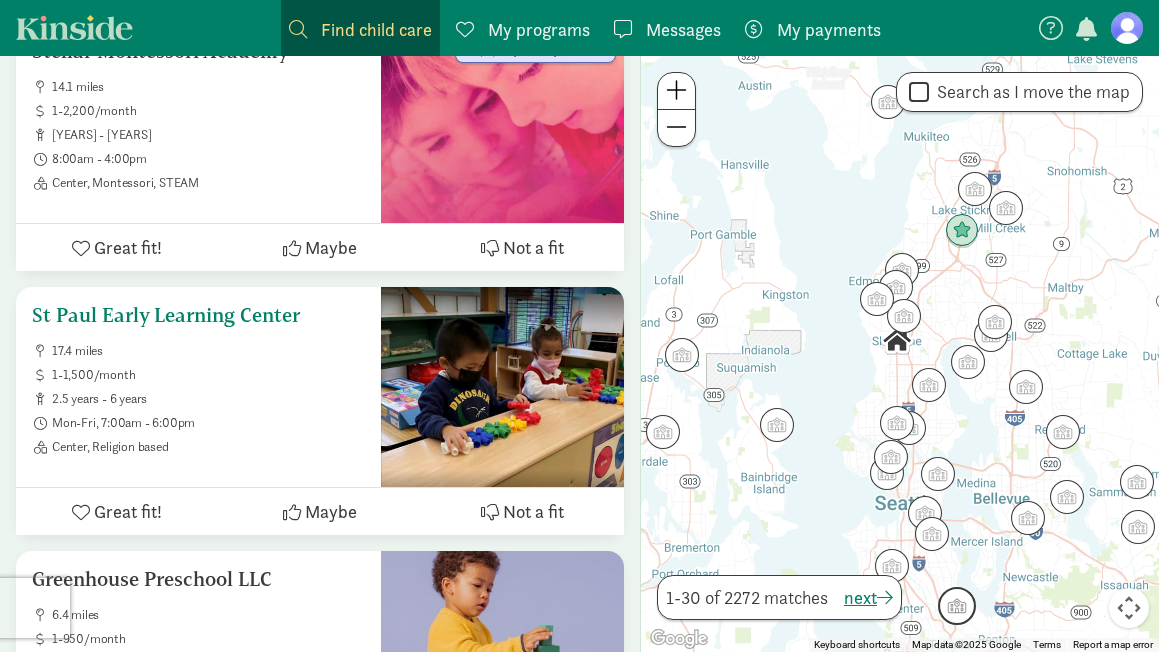 click on "St Paul Early Learning Center" at bounding box center [198, 315] 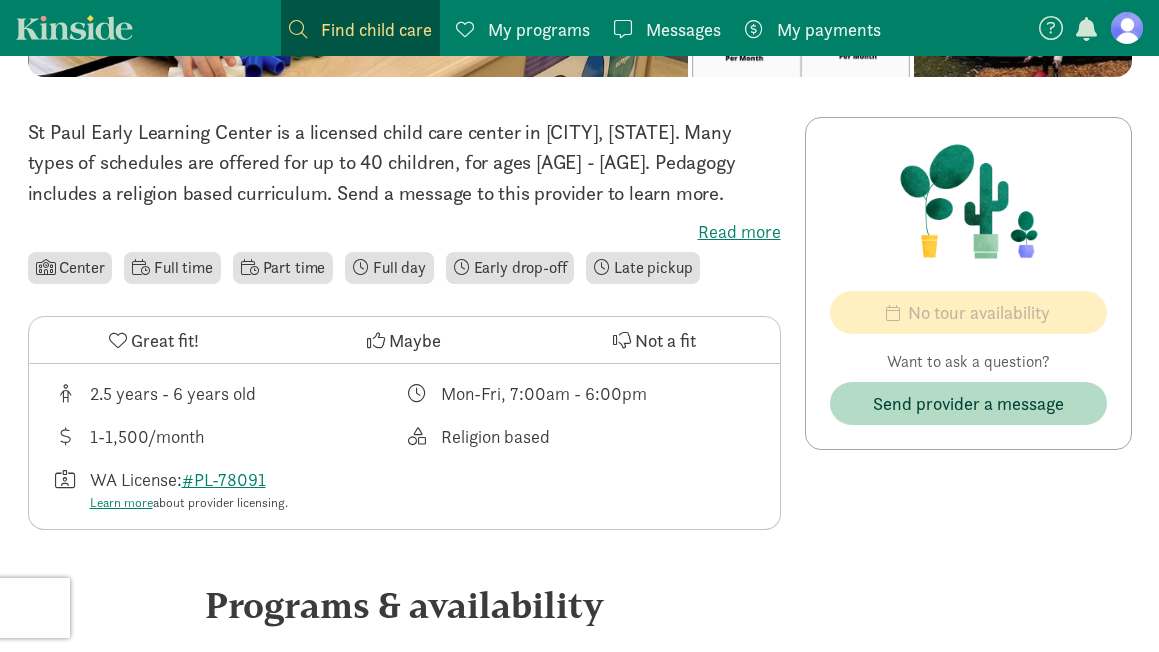 scroll, scrollTop: 406, scrollLeft: 0, axis: vertical 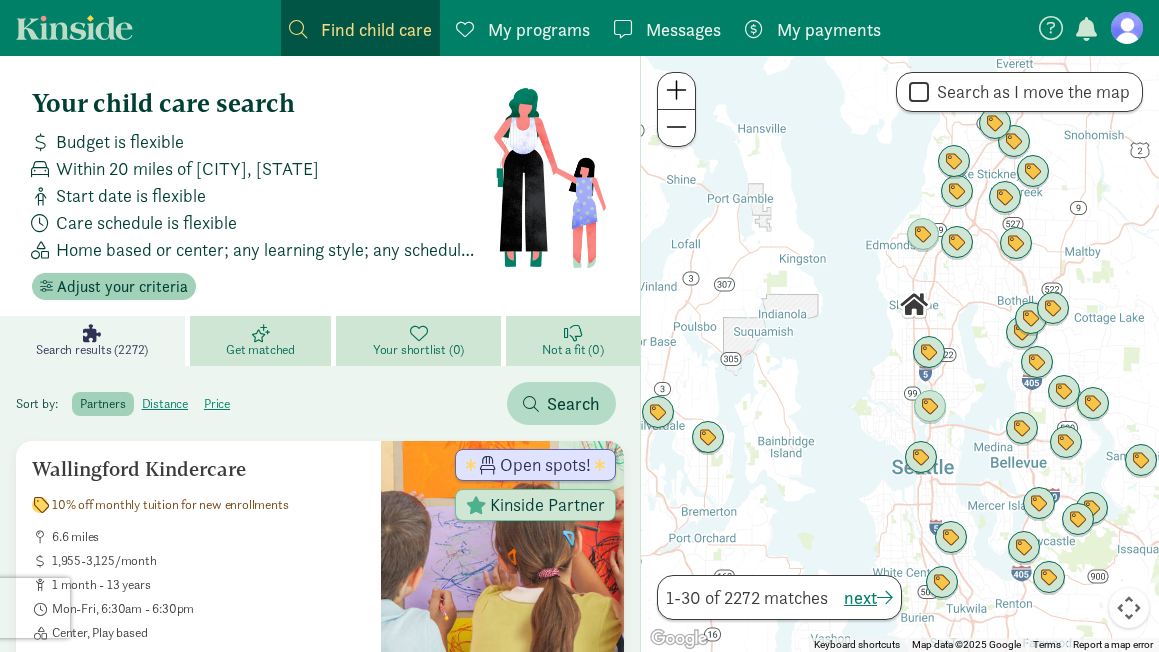 click on "Adjust your criteria" at bounding box center [122, 287] 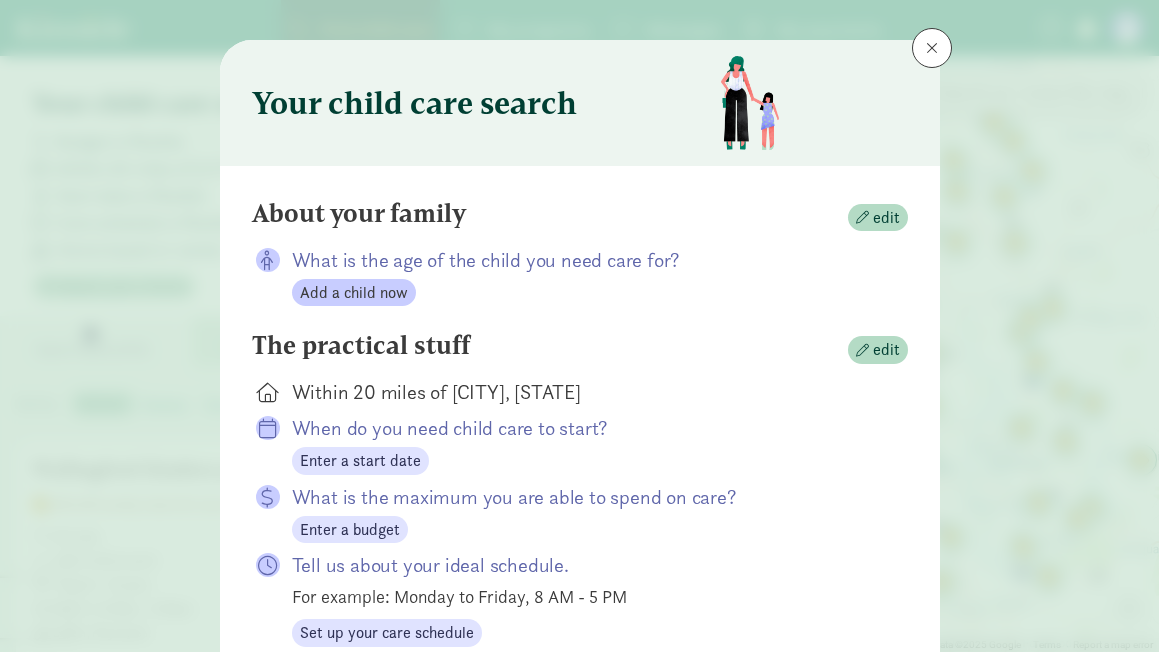 scroll, scrollTop: 39, scrollLeft: 0, axis: vertical 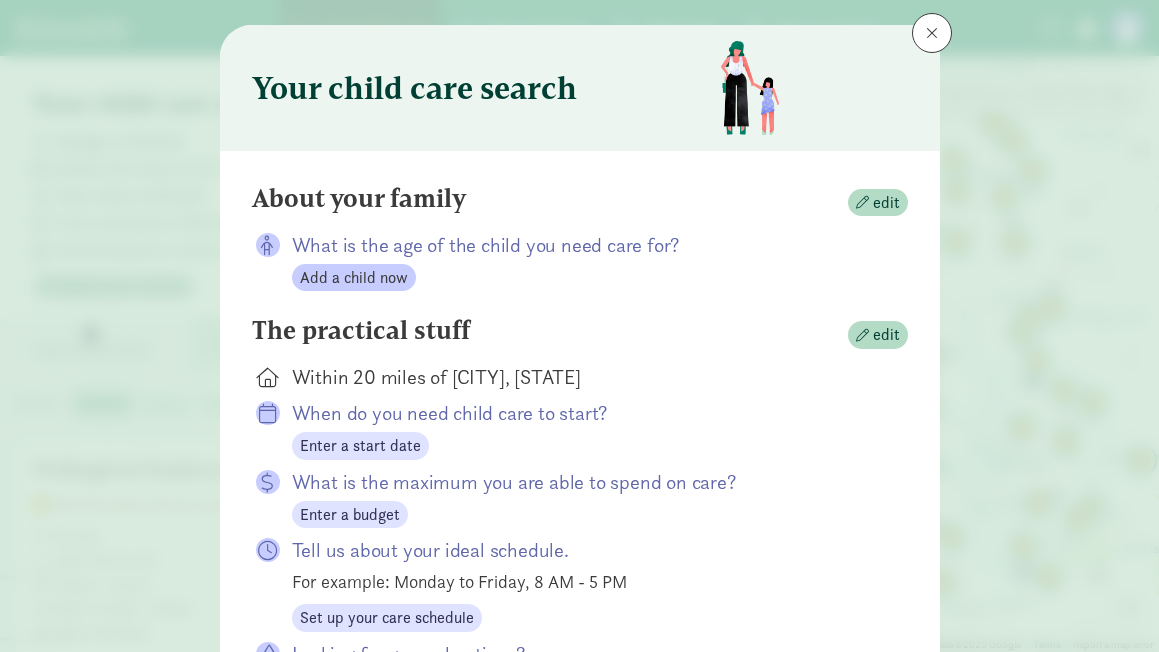 click on "Add a child now" at bounding box center (354, 278) 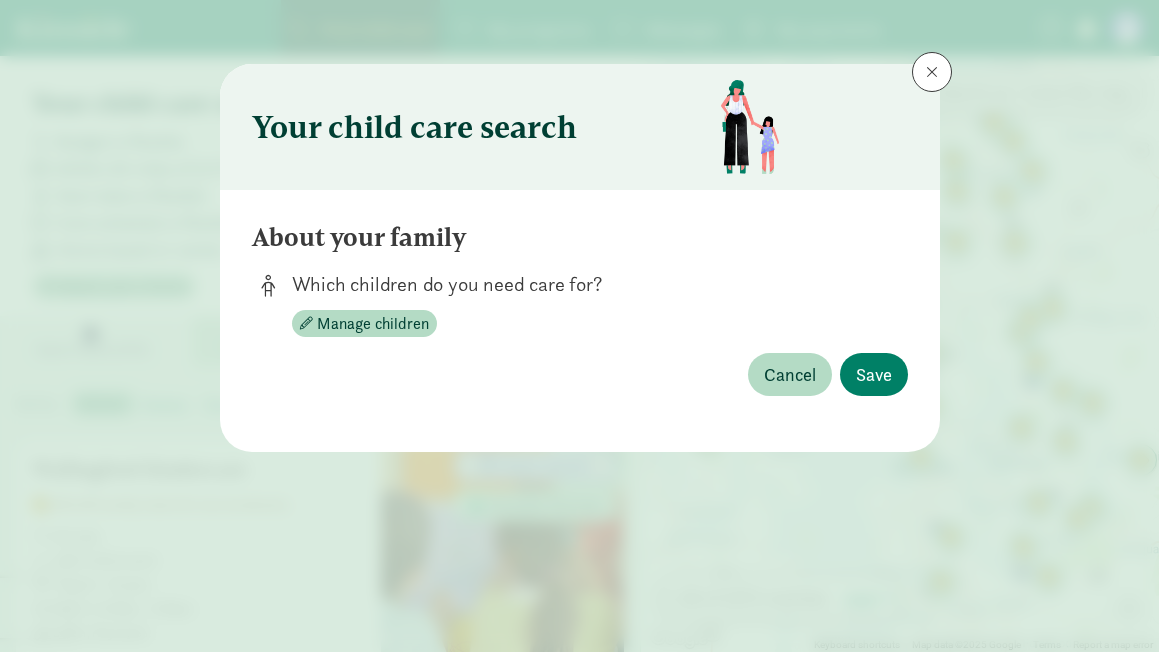 click at bounding box center [932, 72] 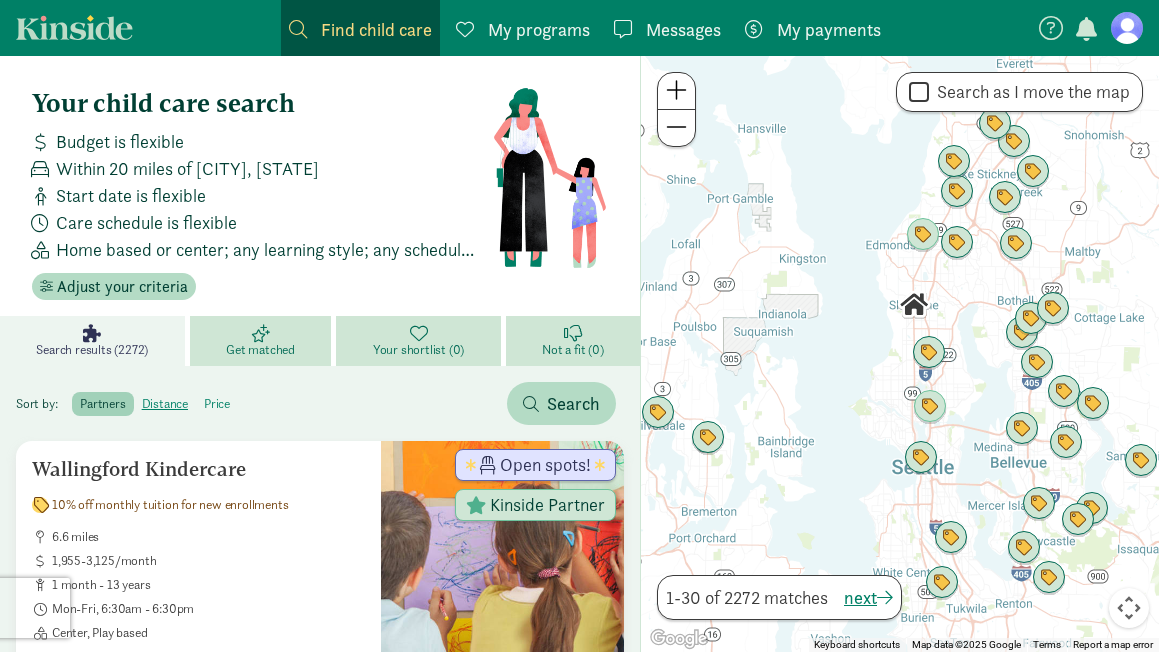click on "price" 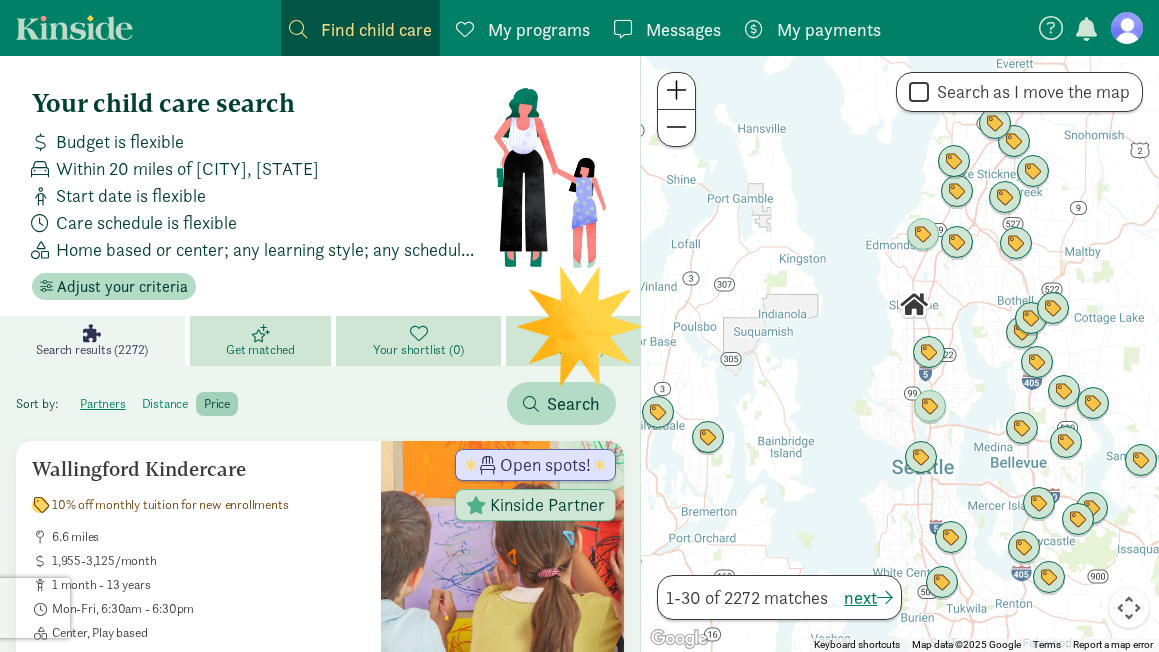 click on "distance" 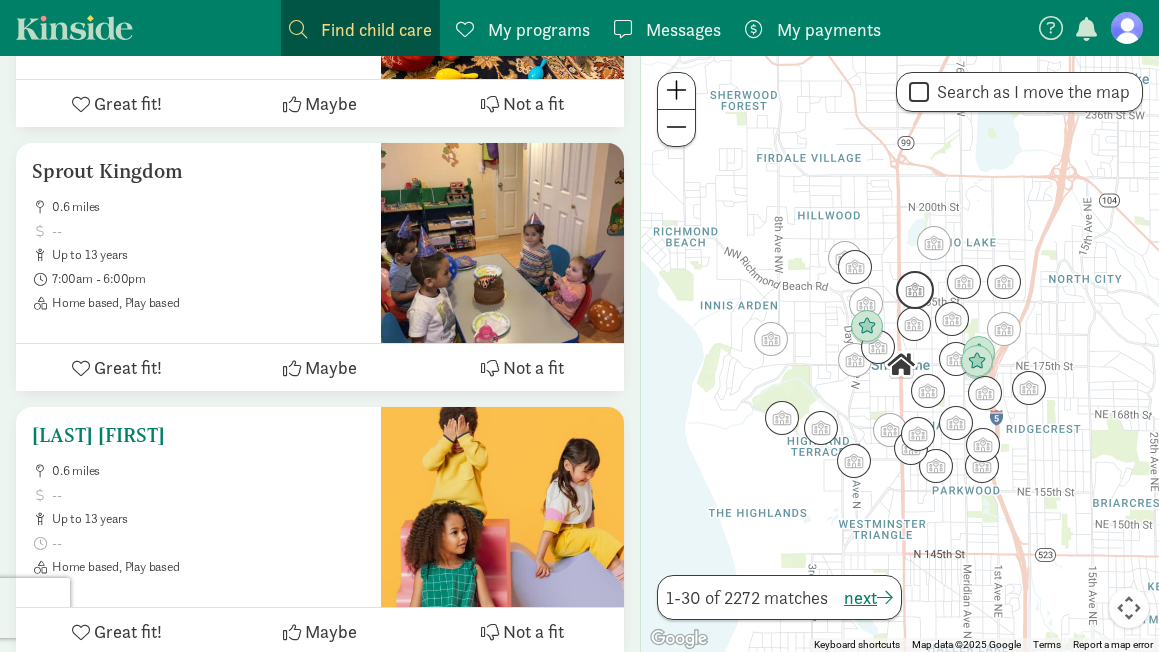 scroll, scrollTop: 2701, scrollLeft: 0, axis: vertical 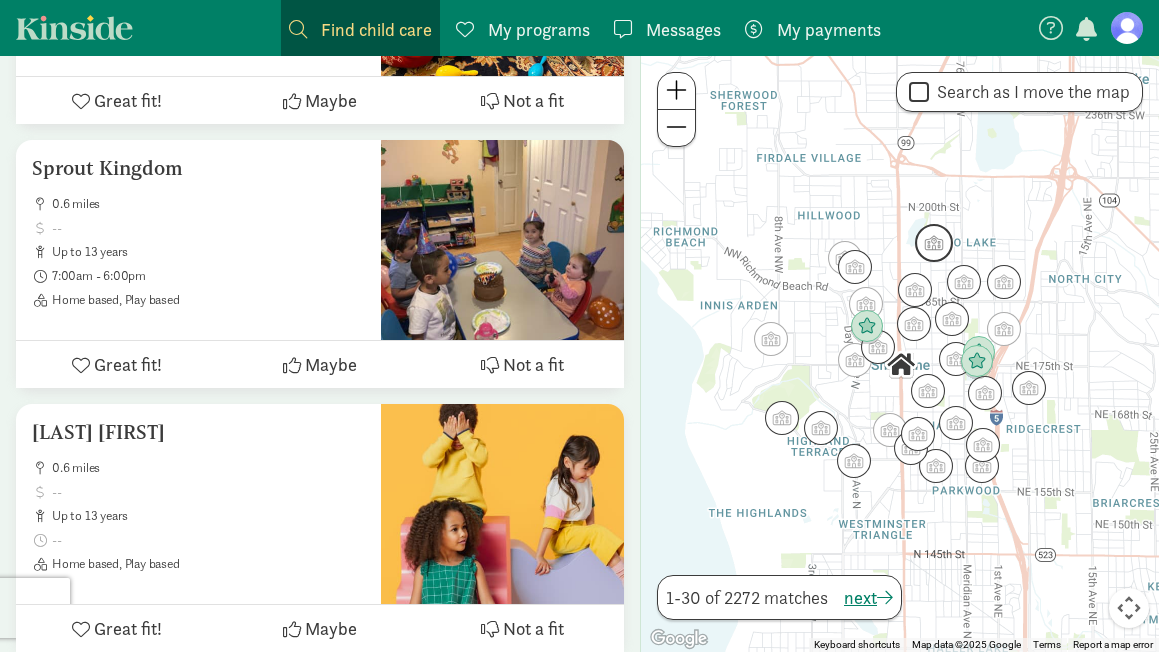 click at bounding box center (934, 243) 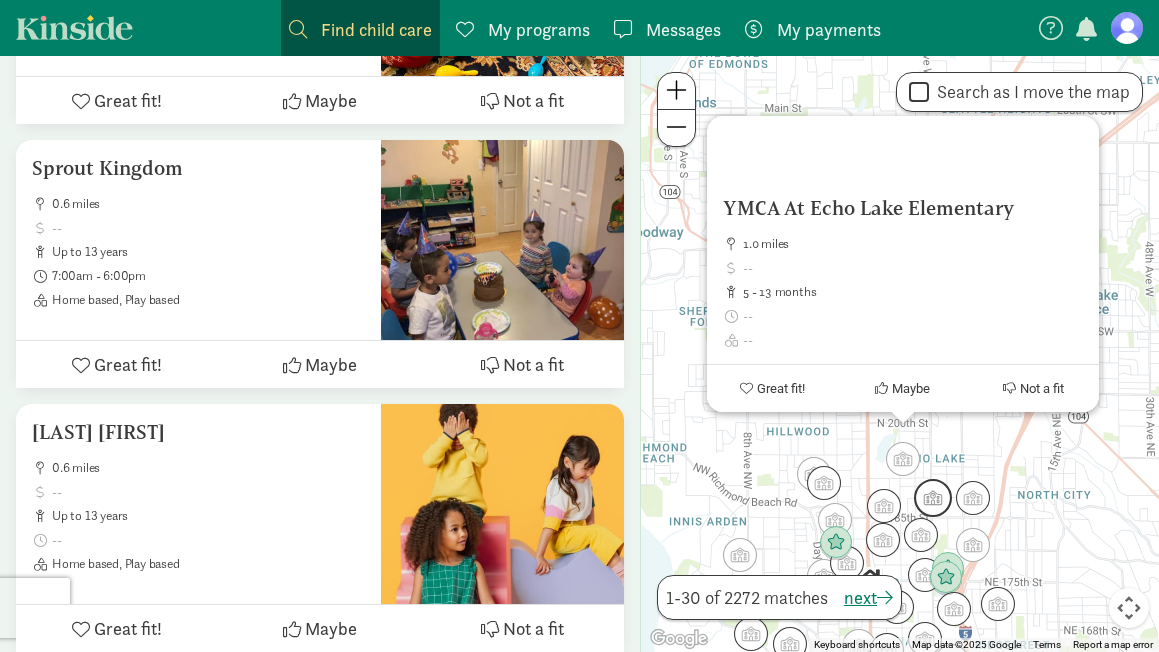 click at bounding box center [933, 498] 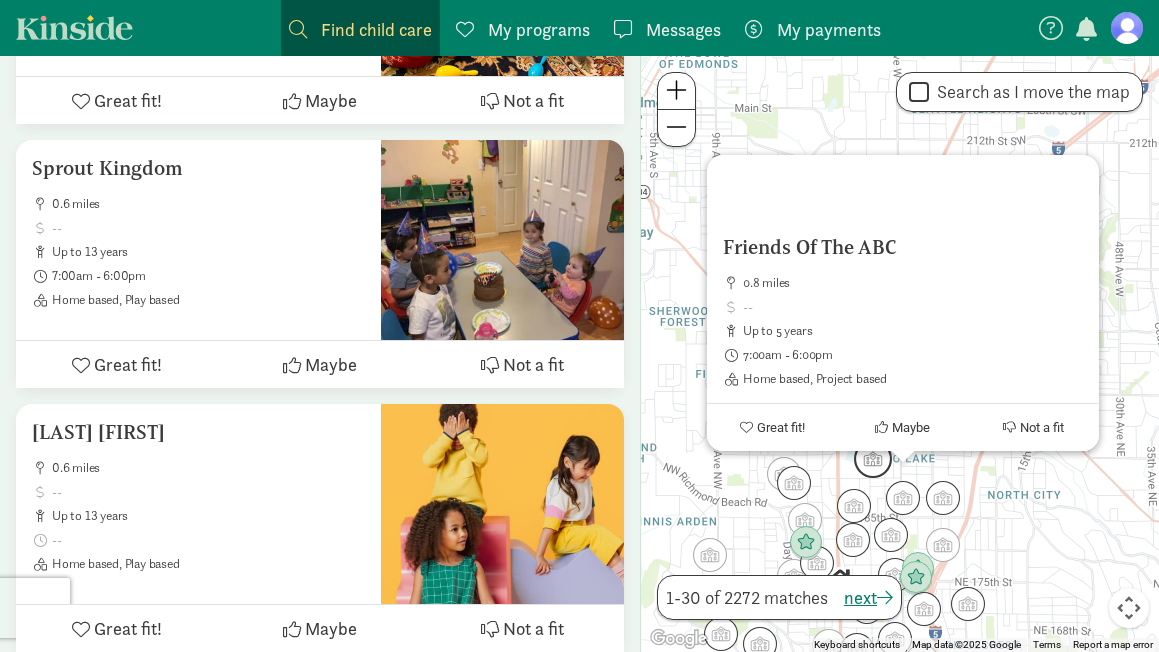 click at bounding box center (873, 459) 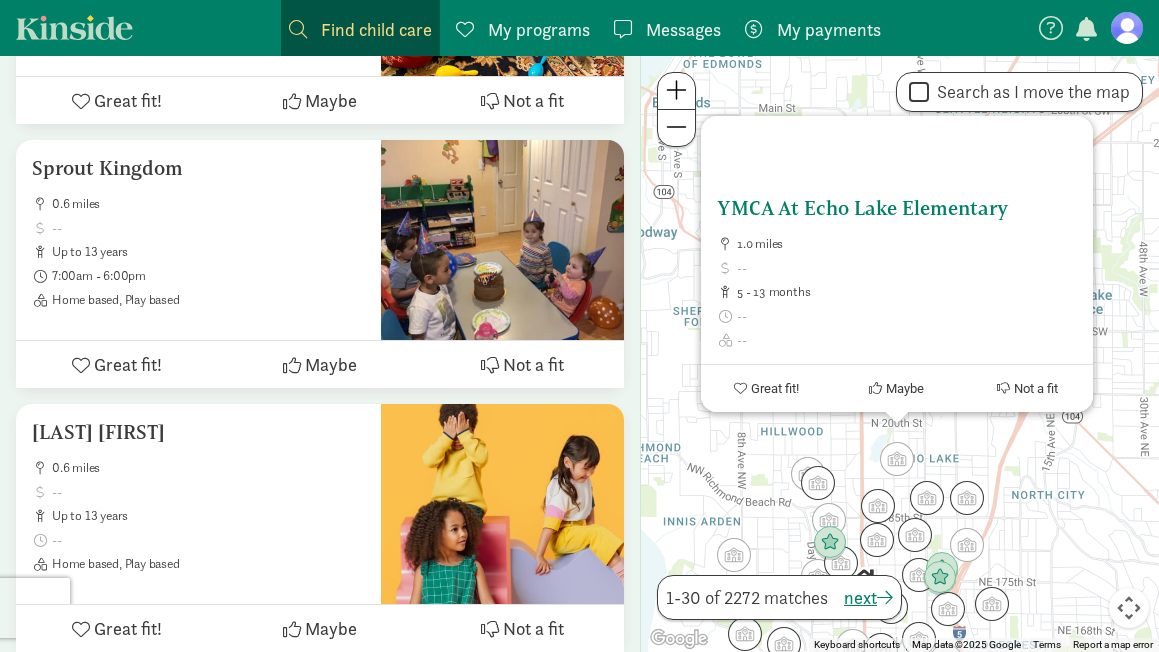 click on "YMCA At Echo Lake Elementary" at bounding box center (897, 208) 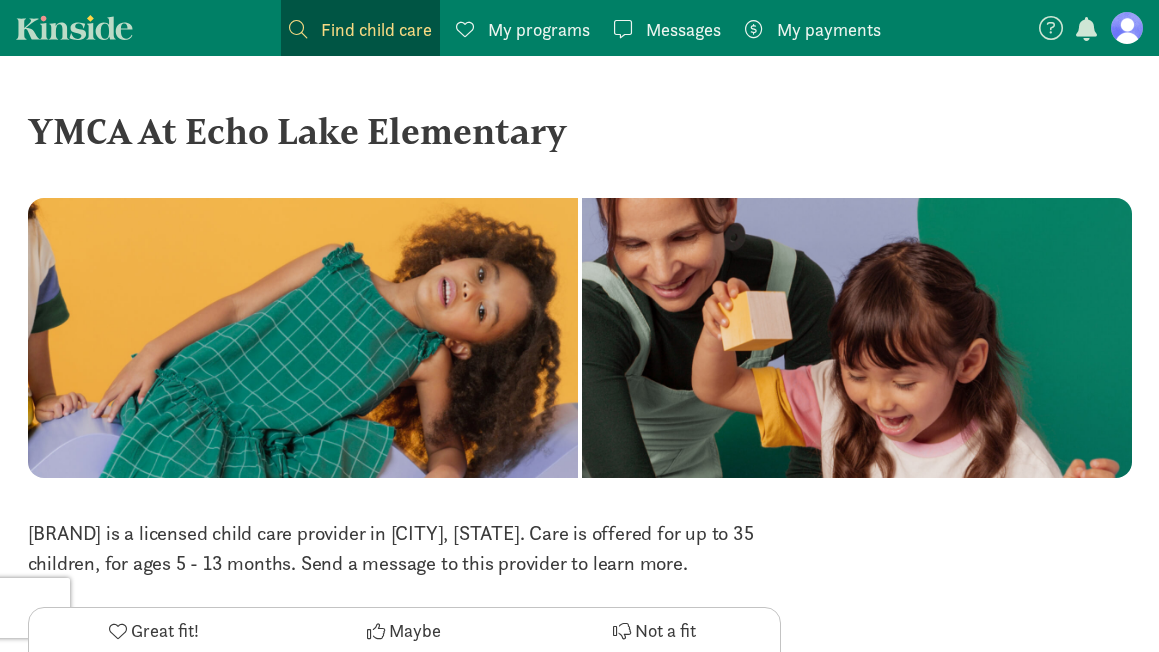 scroll, scrollTop: 0, scrollLeft: 0, axis: both 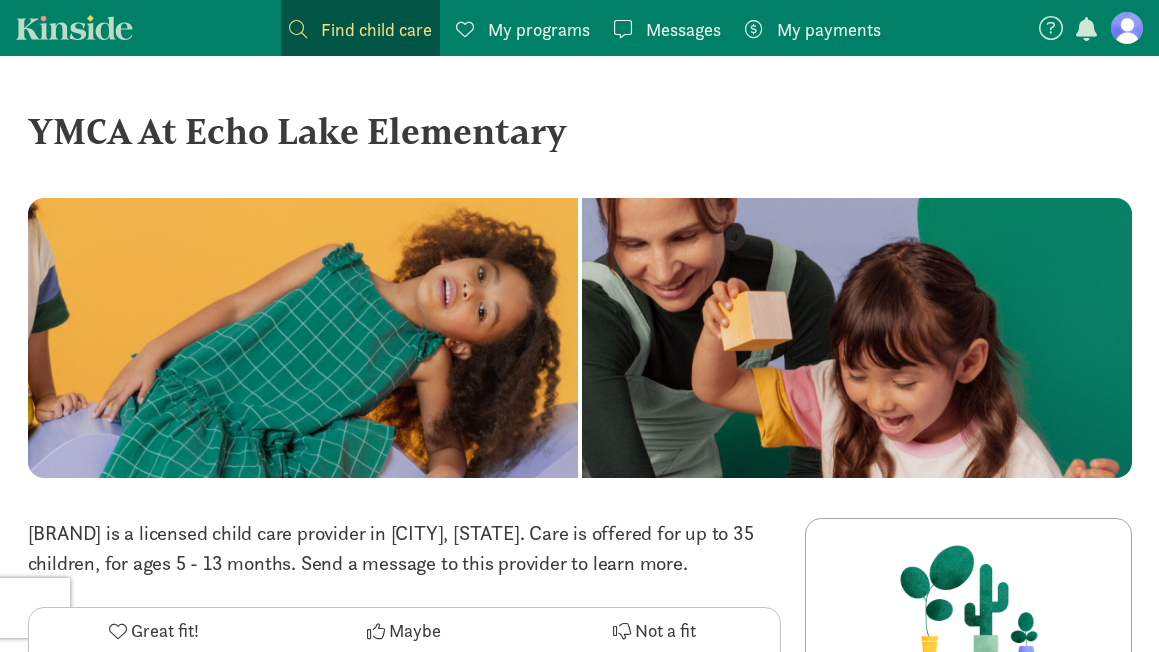 click on "YMCA At Echo Lake Elementary" at bounding box center [580, 131] 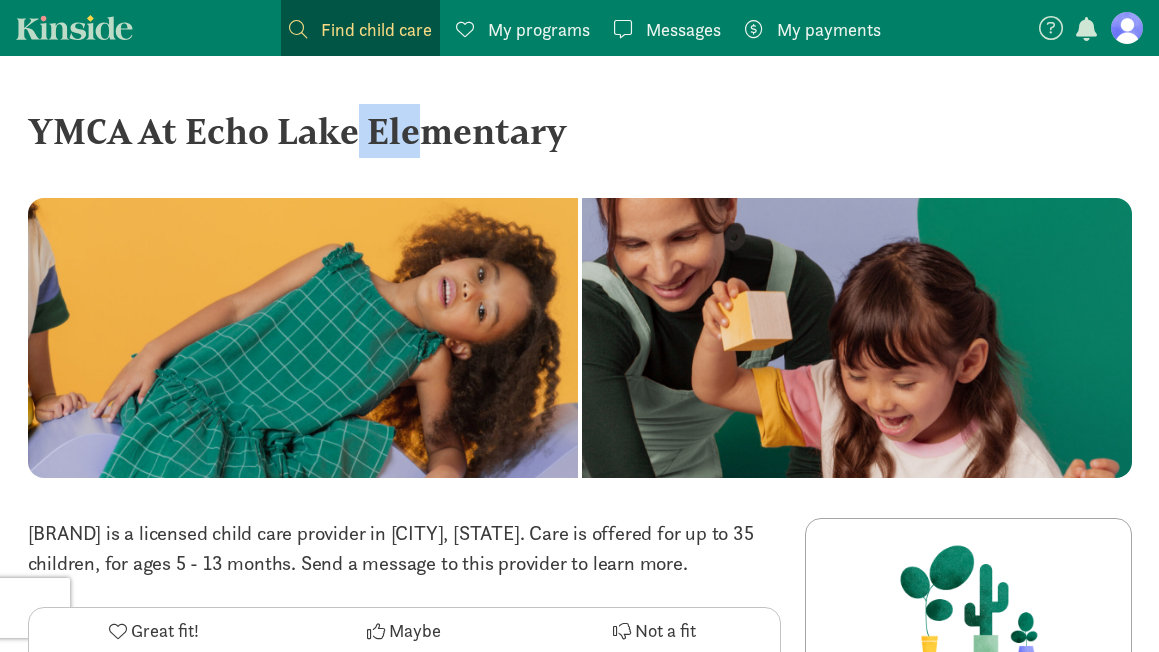 click on "YMCA At Echo Lake Elementary" at bounding box center [580, 131] 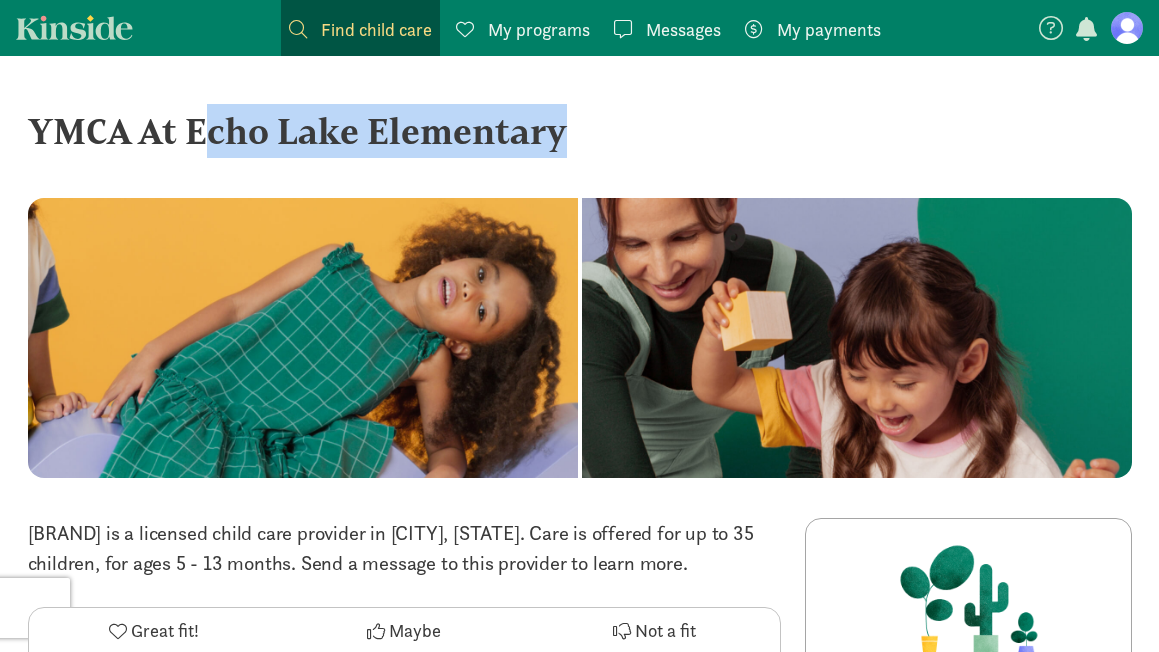 click on "YMCA At Echo Lake Elementary" at bounding box center (580, 131) 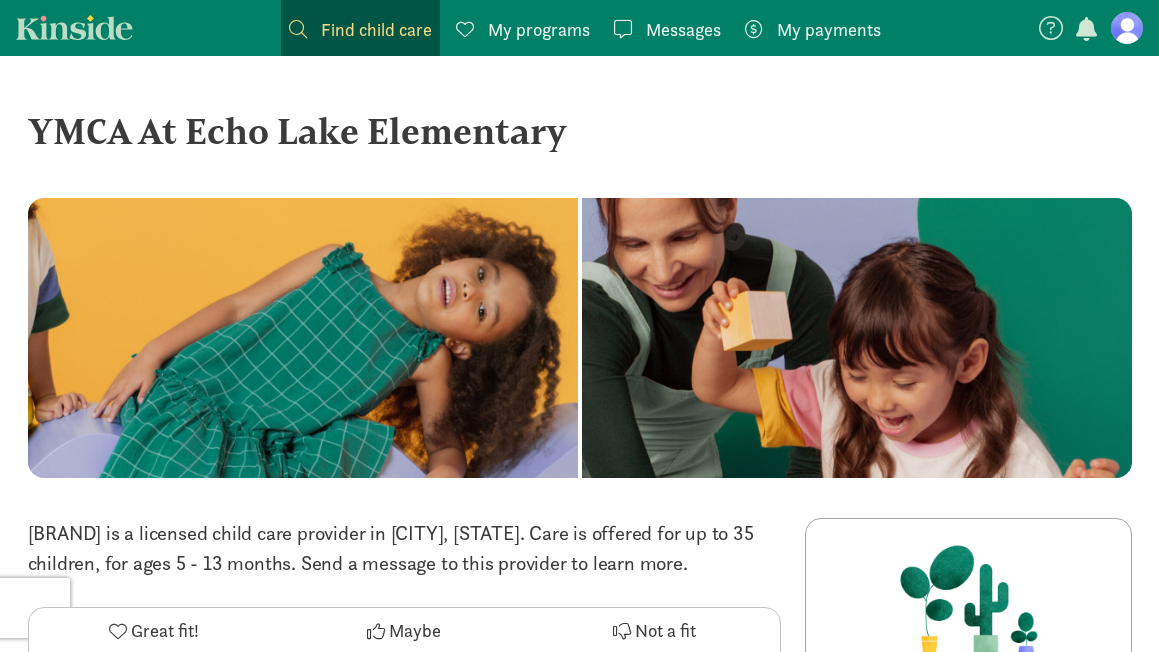 drag, startPoint x: 37, startPoint y: 132, endPoint x: 607, endPoint y: 125, distance: 570.04297 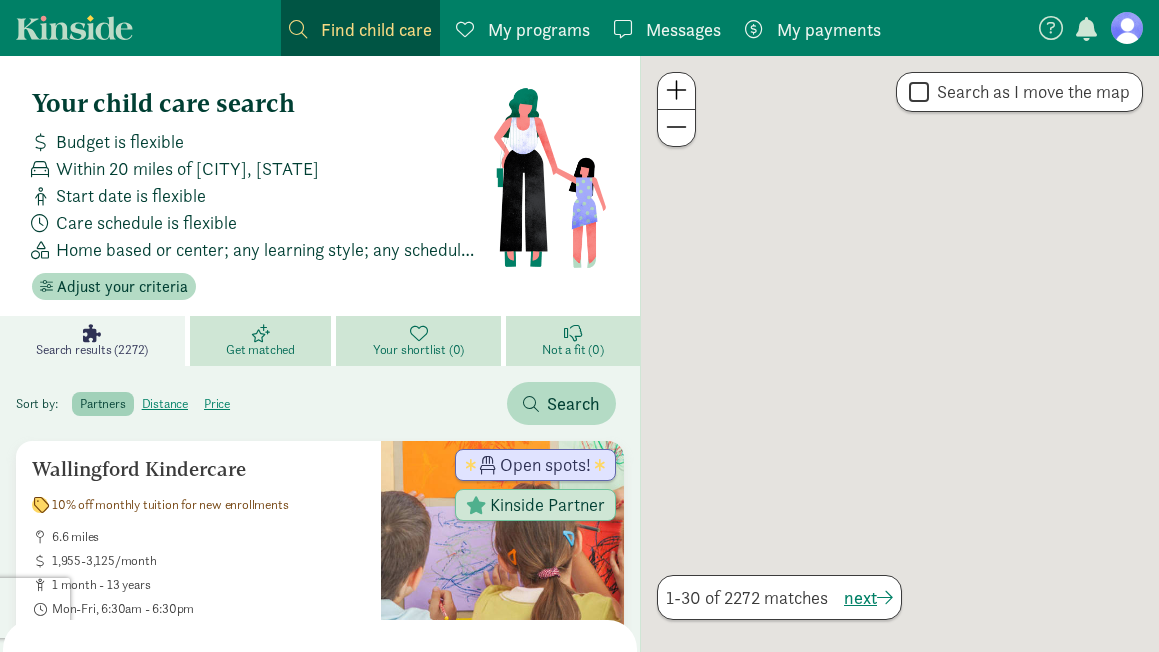 scroll, scrollTop: 2701, scrollLeft: 0, axis: vertical 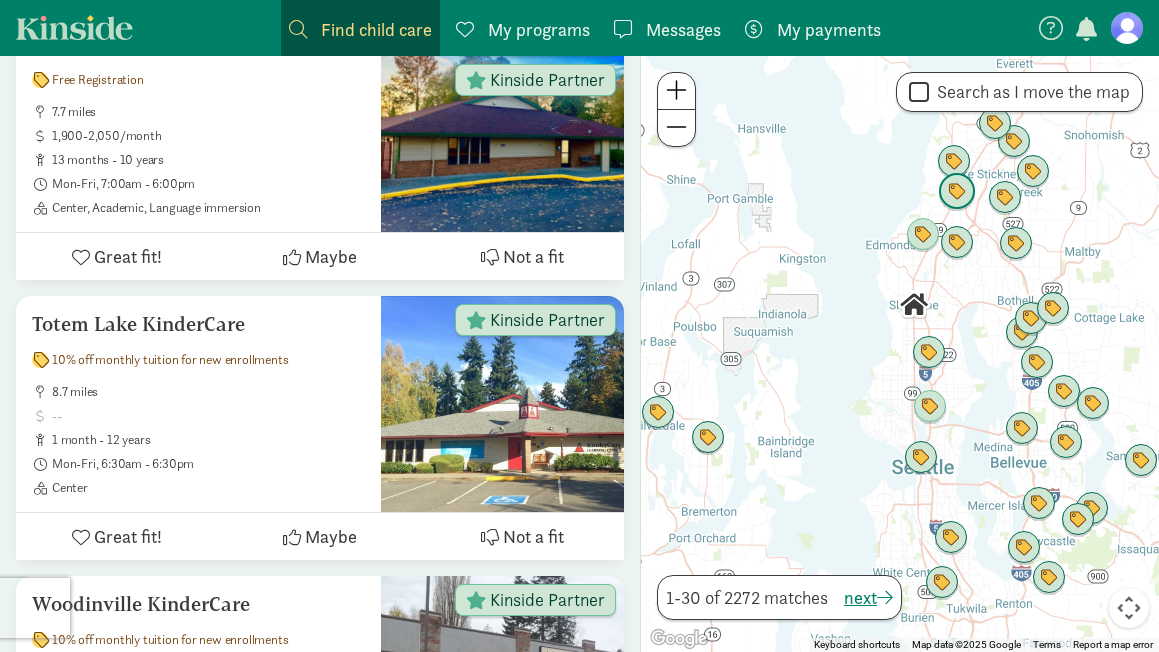 click at bounding box center (957, 192) 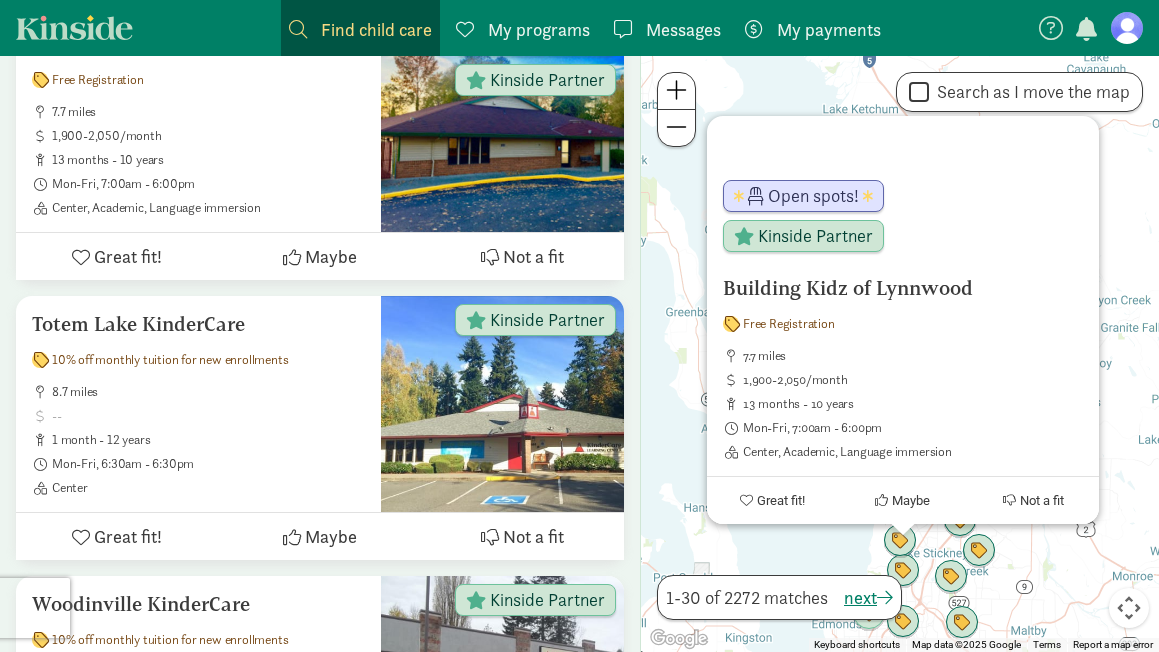 click on "[BRAND]     Free Registration         7.7 miles   1,900-2,050/month   13 months - 10 years   Mon-Fri,  7:00am -  6:00pm   Center, Academic, Language immersion         Open spots!         Kinside Partner               Great fit!       Maybe       Not a fit" at bounding box center [900, 354] 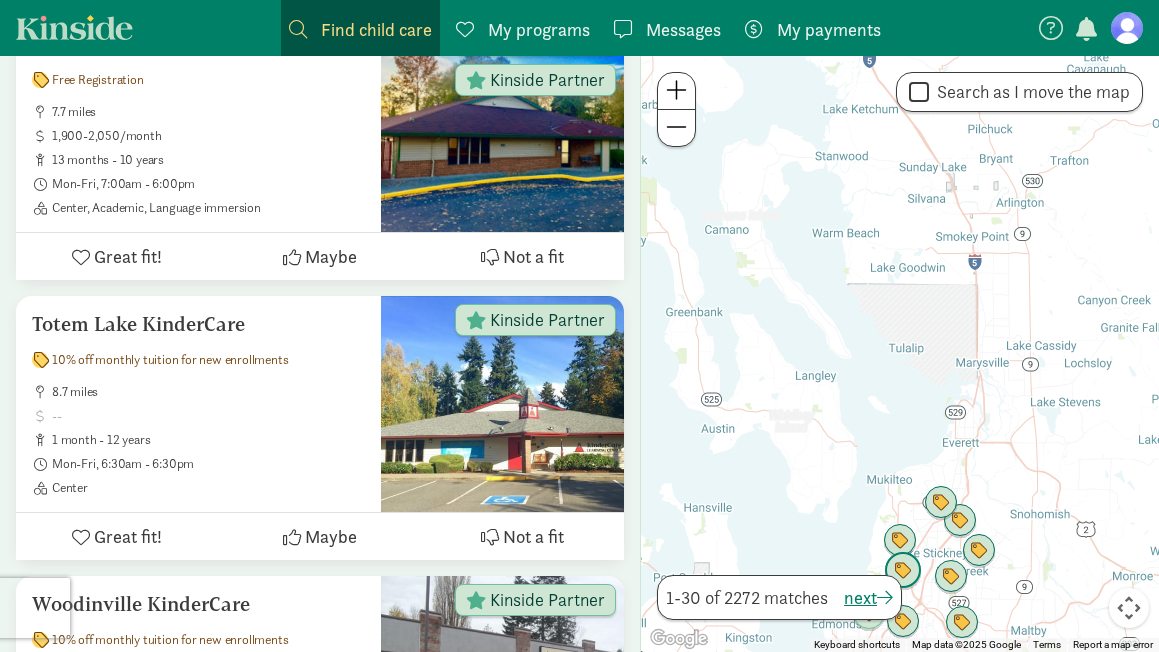 click at bounding box center [903, 571] 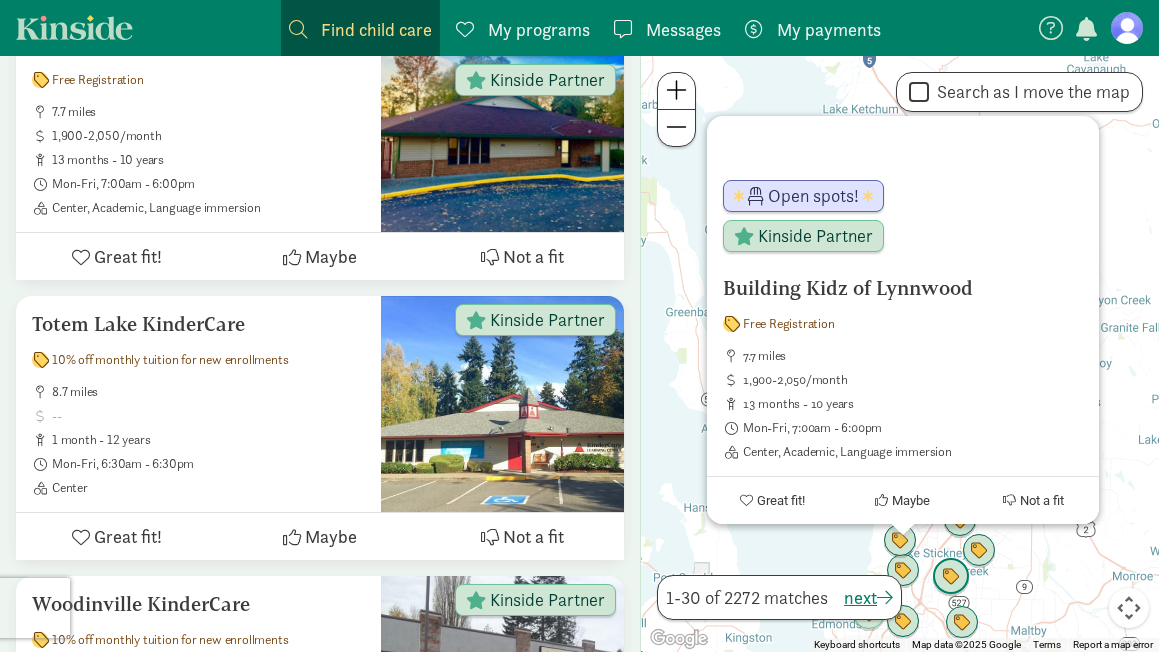 click at bounding box center (951, 577) 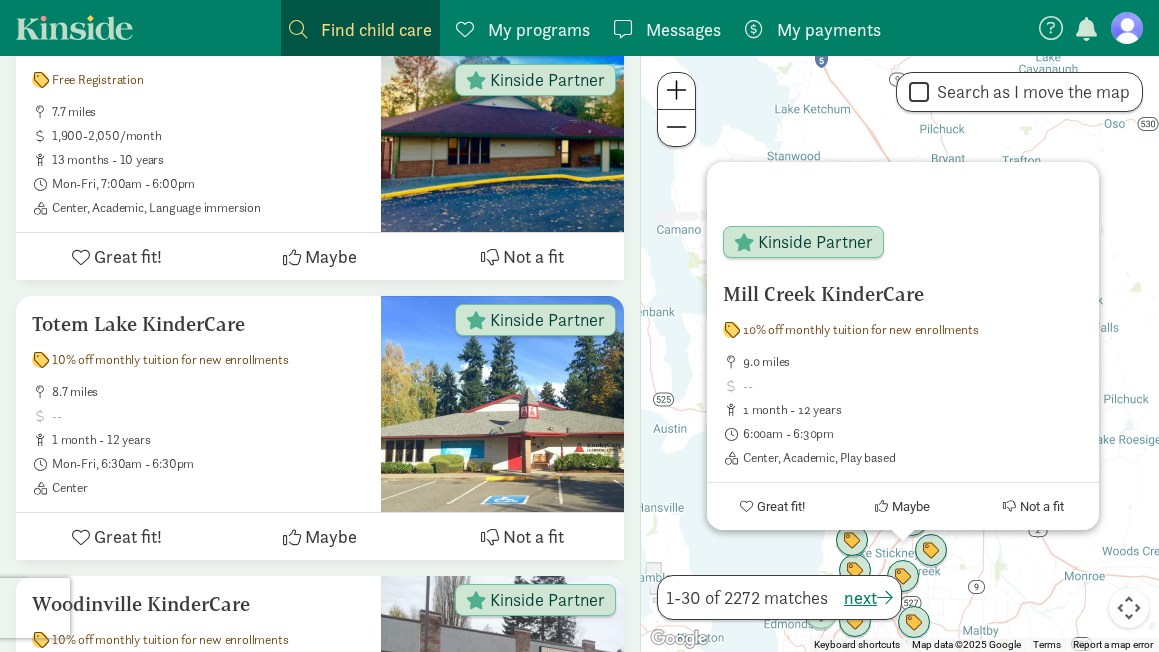 click on "To navigate, press the arrow keys.    [BRAND]     10% off monthly tuition for new enrollments         9.0 miles     1 month - 12 years   6:00am - 6:30pm   Center, Academic, Play based           Kinside Partner               Great fit!       Maybe       Not a fit" at bounding box center (900, 354) 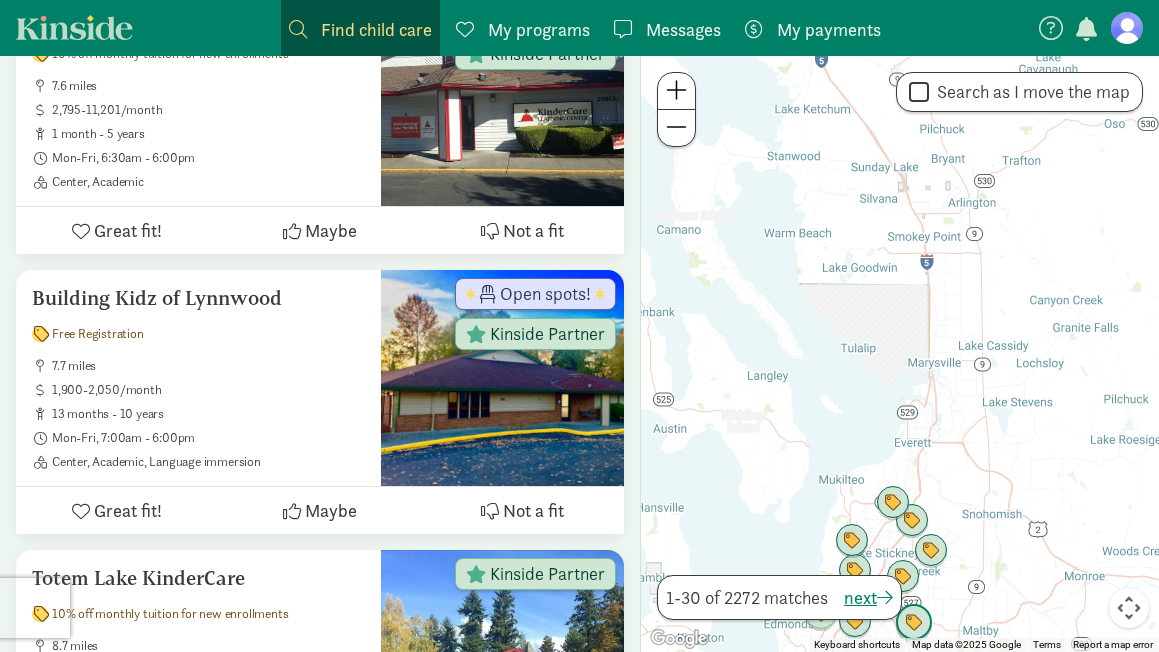 scroll, scrollTop: 2451, scrollLeft: 0, axis: vertical 